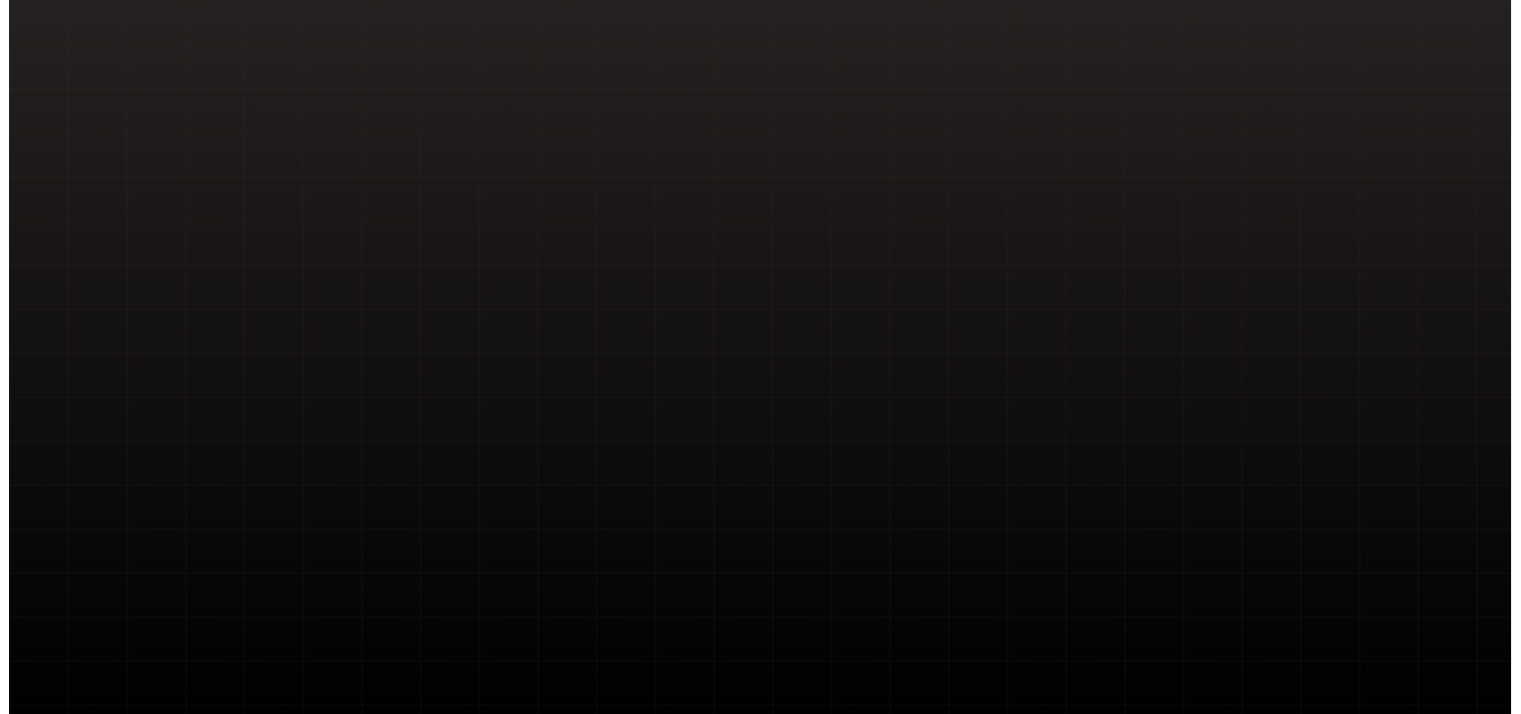scroll, scrollTop: 0, scrollLeft: 0, axis: both 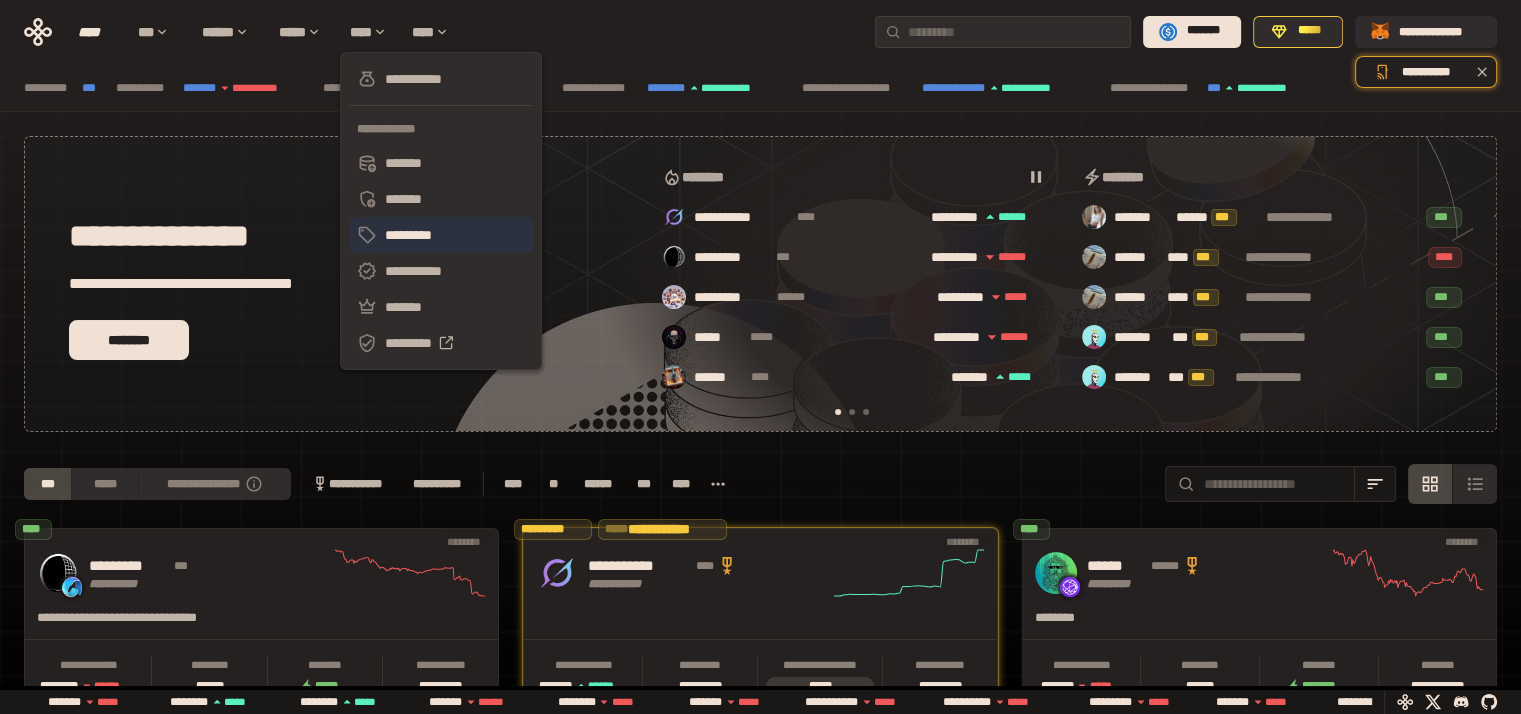 click on "*********" at bounding box center (441, 235) 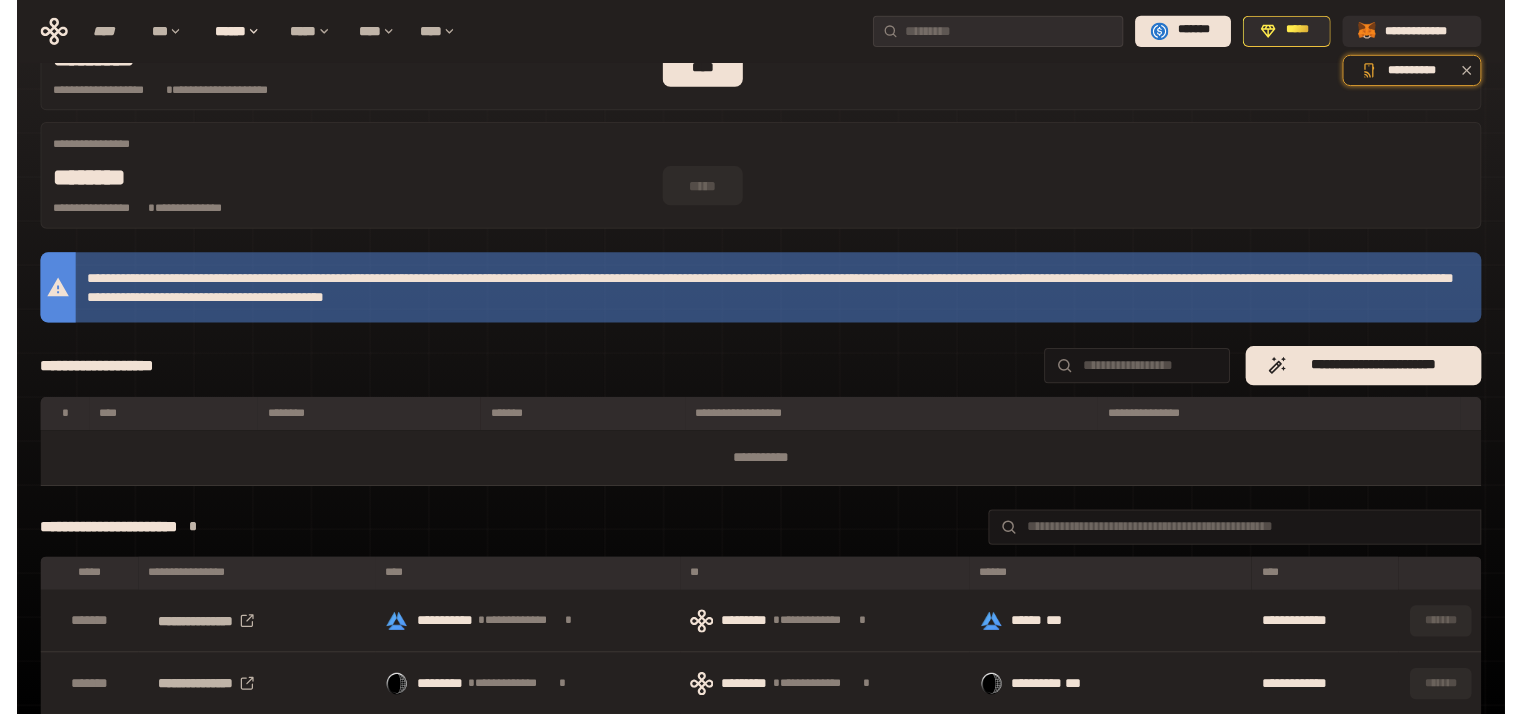 scroll, scrollTop: 0, scrollLeft: 0, axis: both 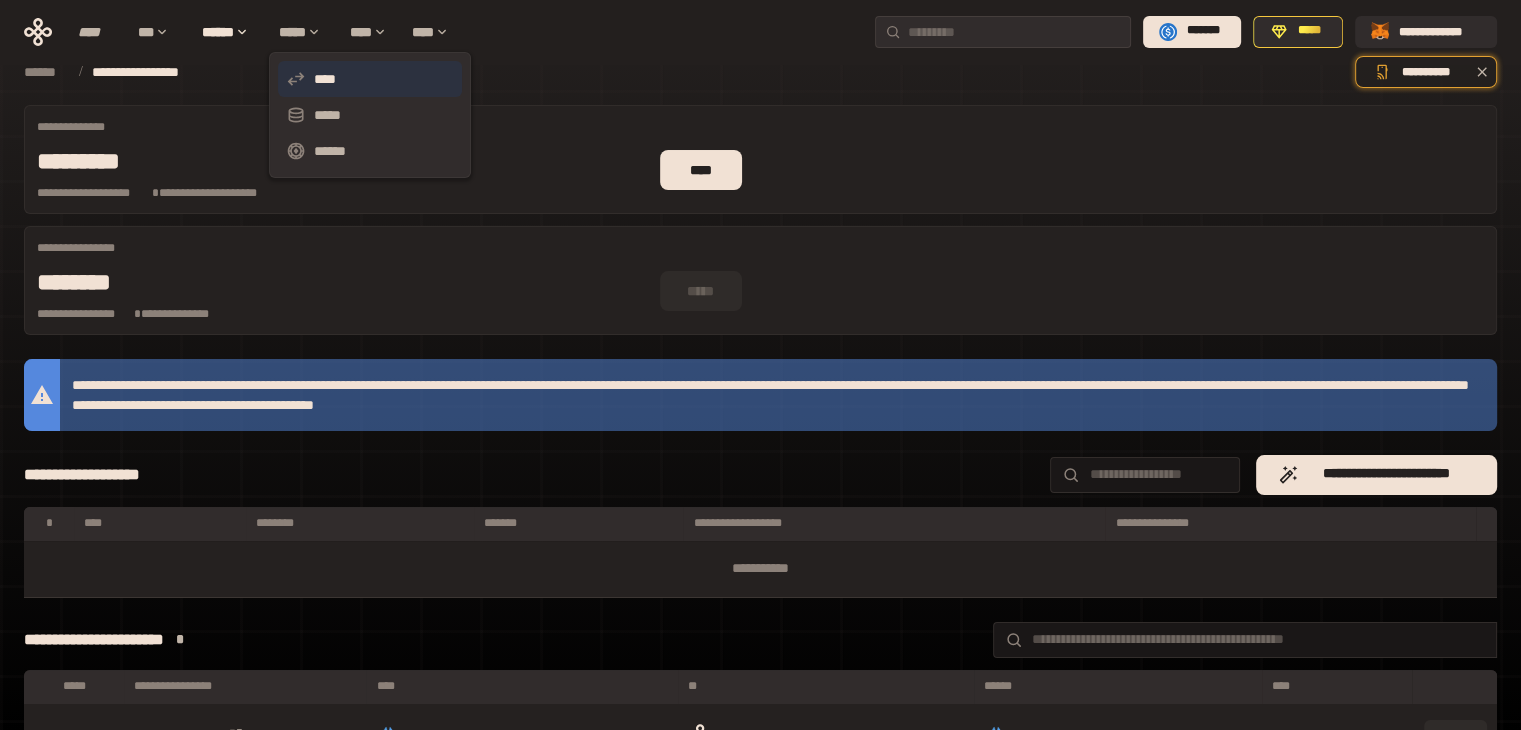 click on "****" at bounding box center (370, 79) 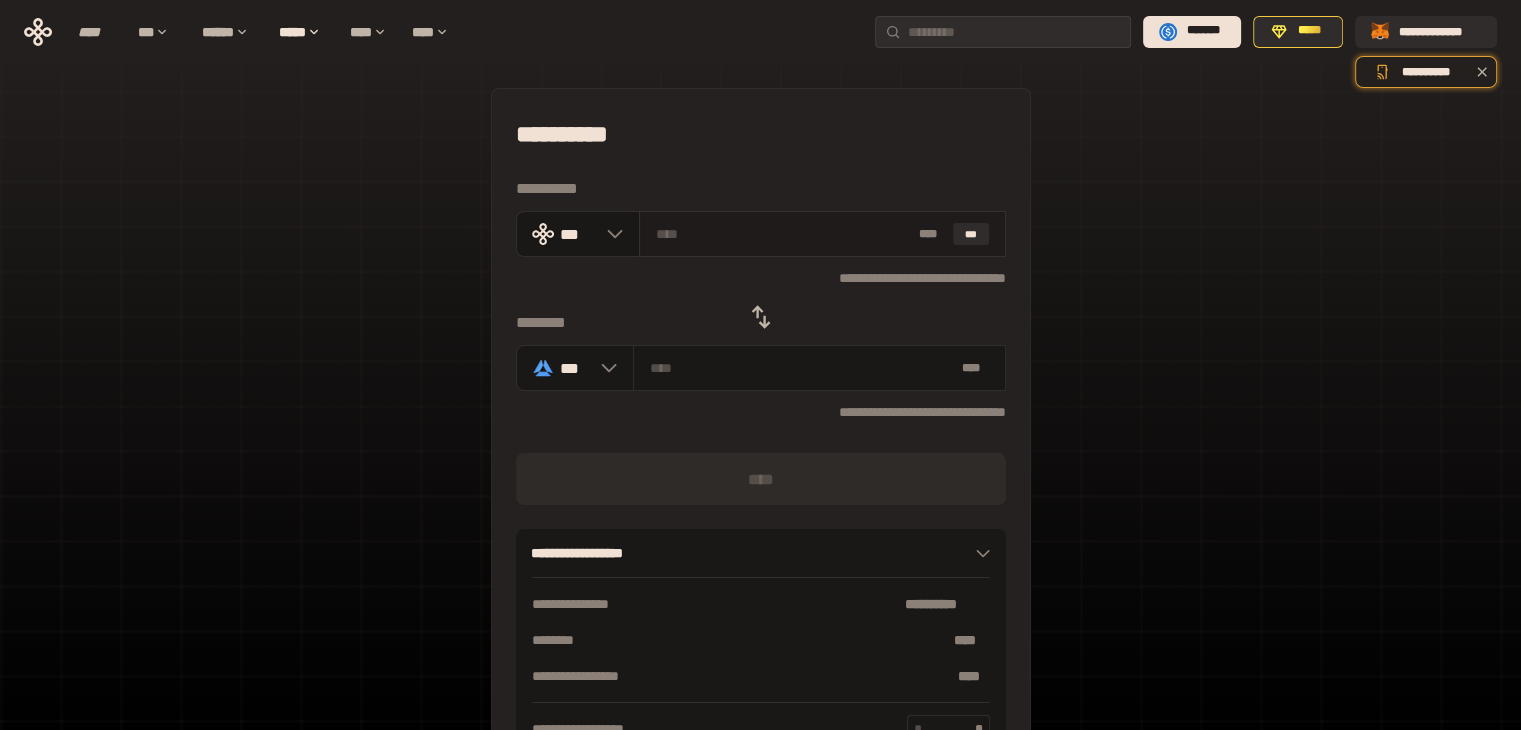 click at bounding box center (783, 234) 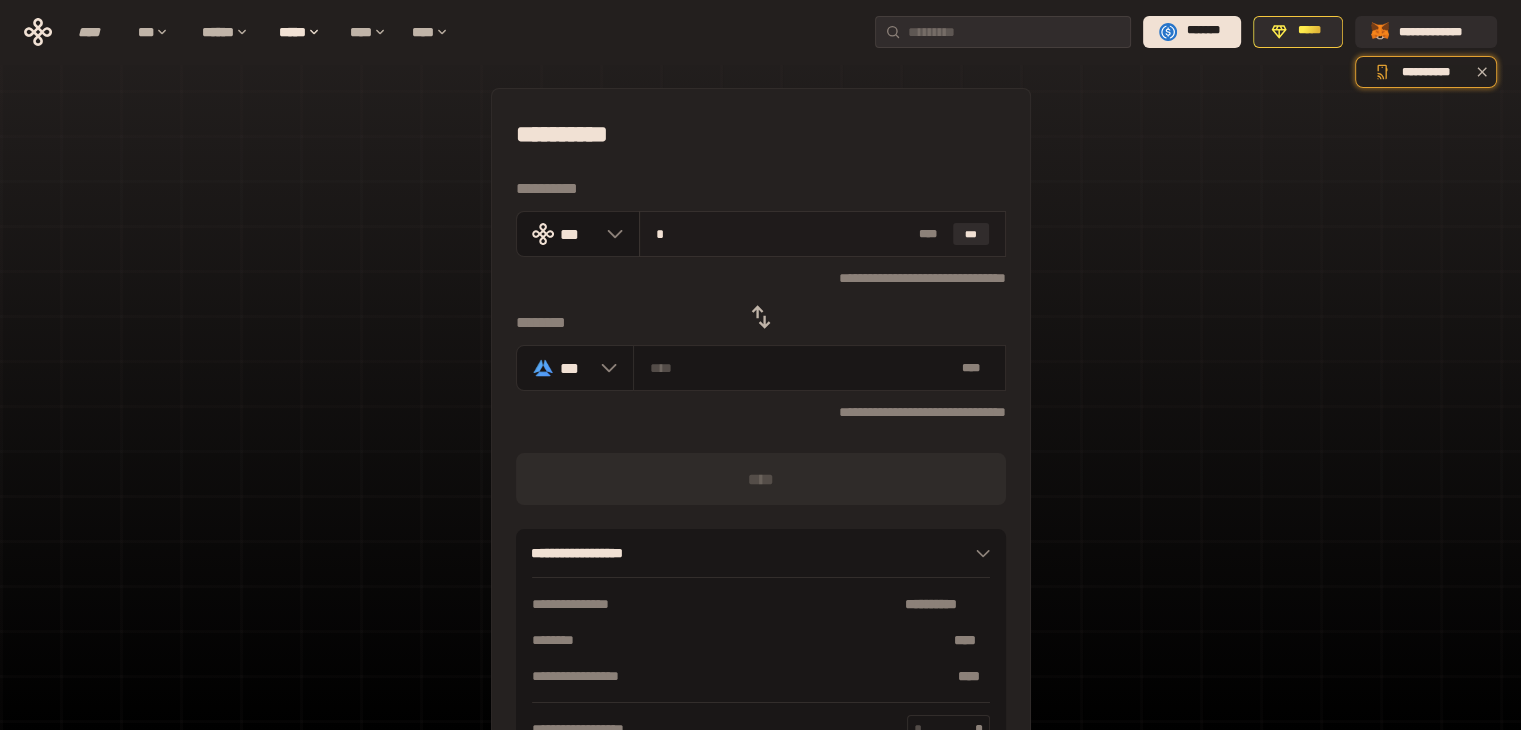 type on "**********" 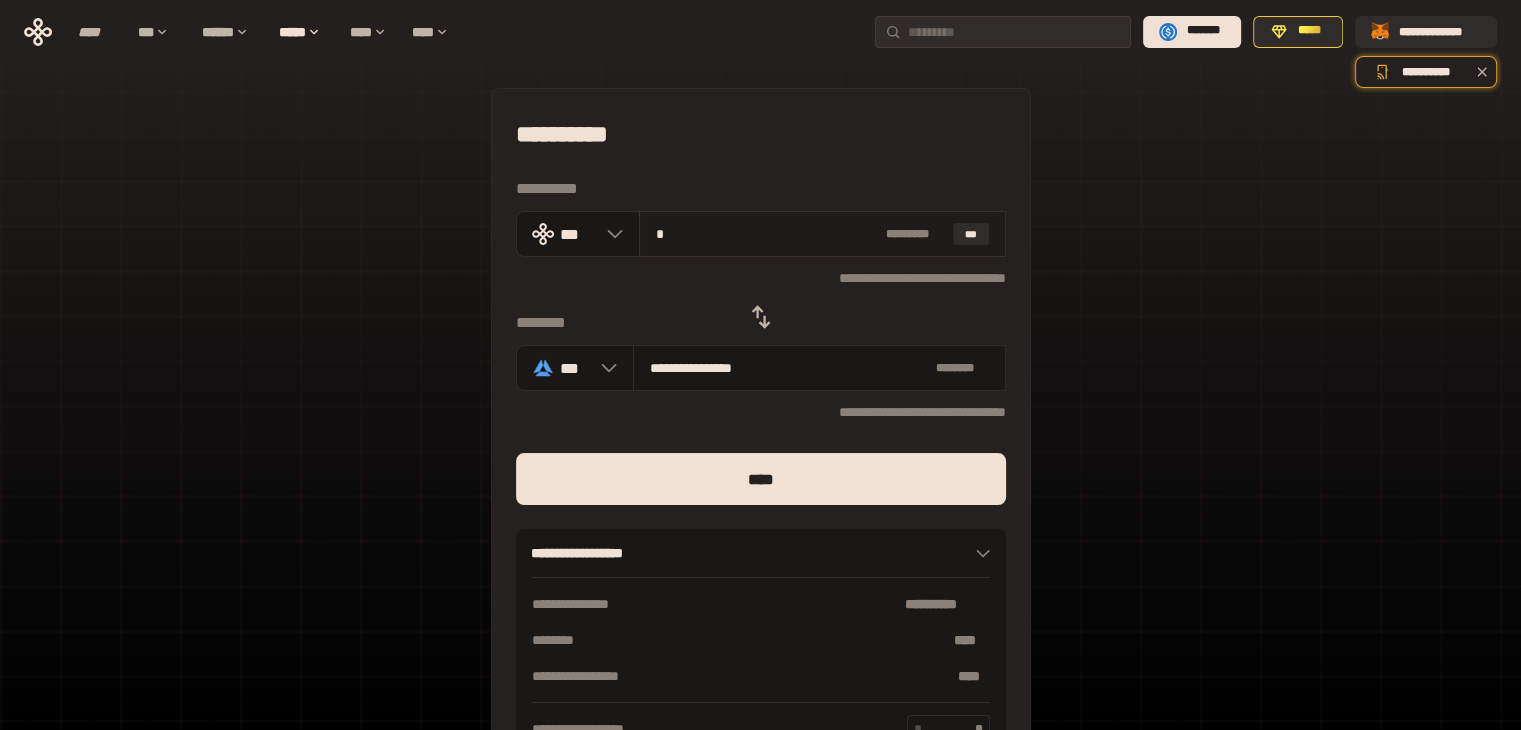 type on "**" 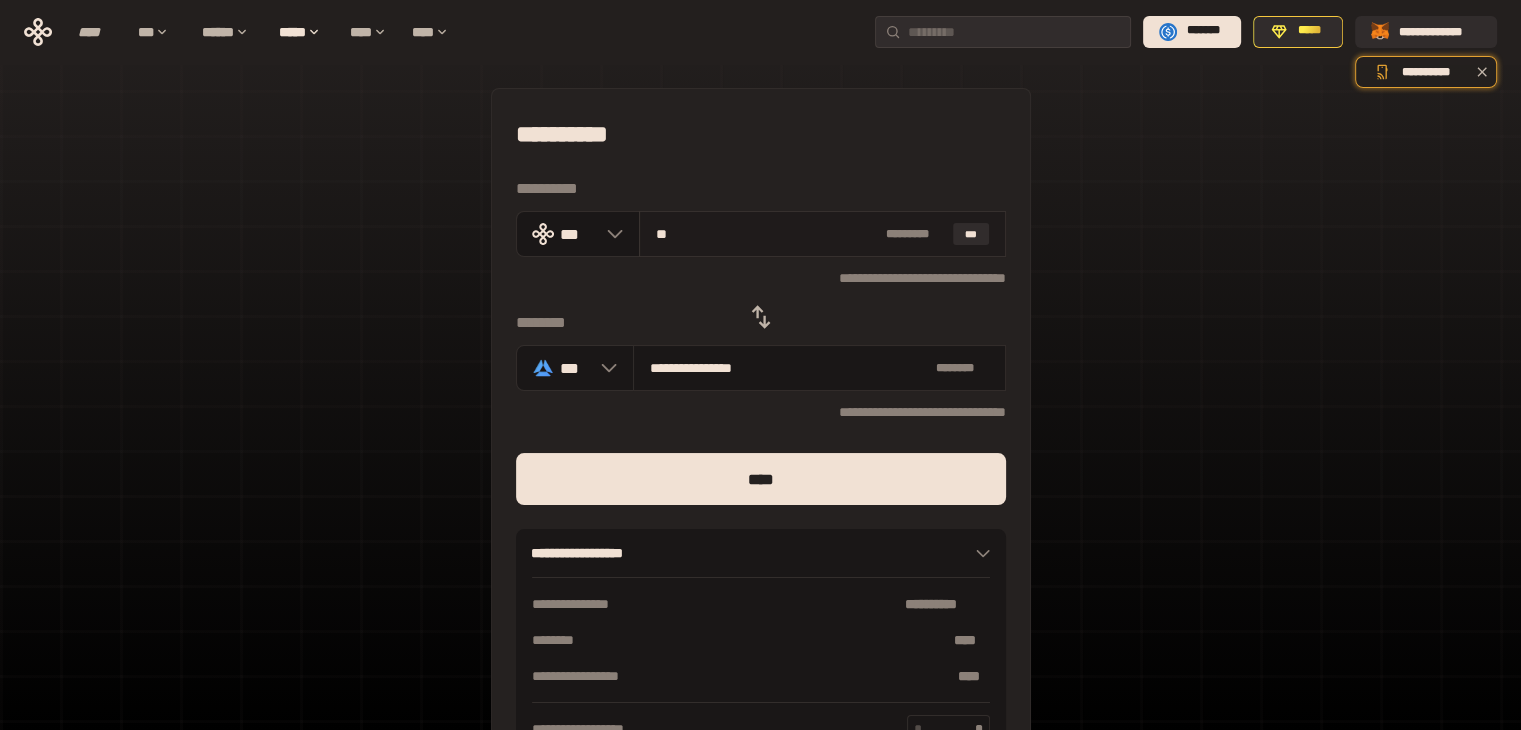 type on "**********" 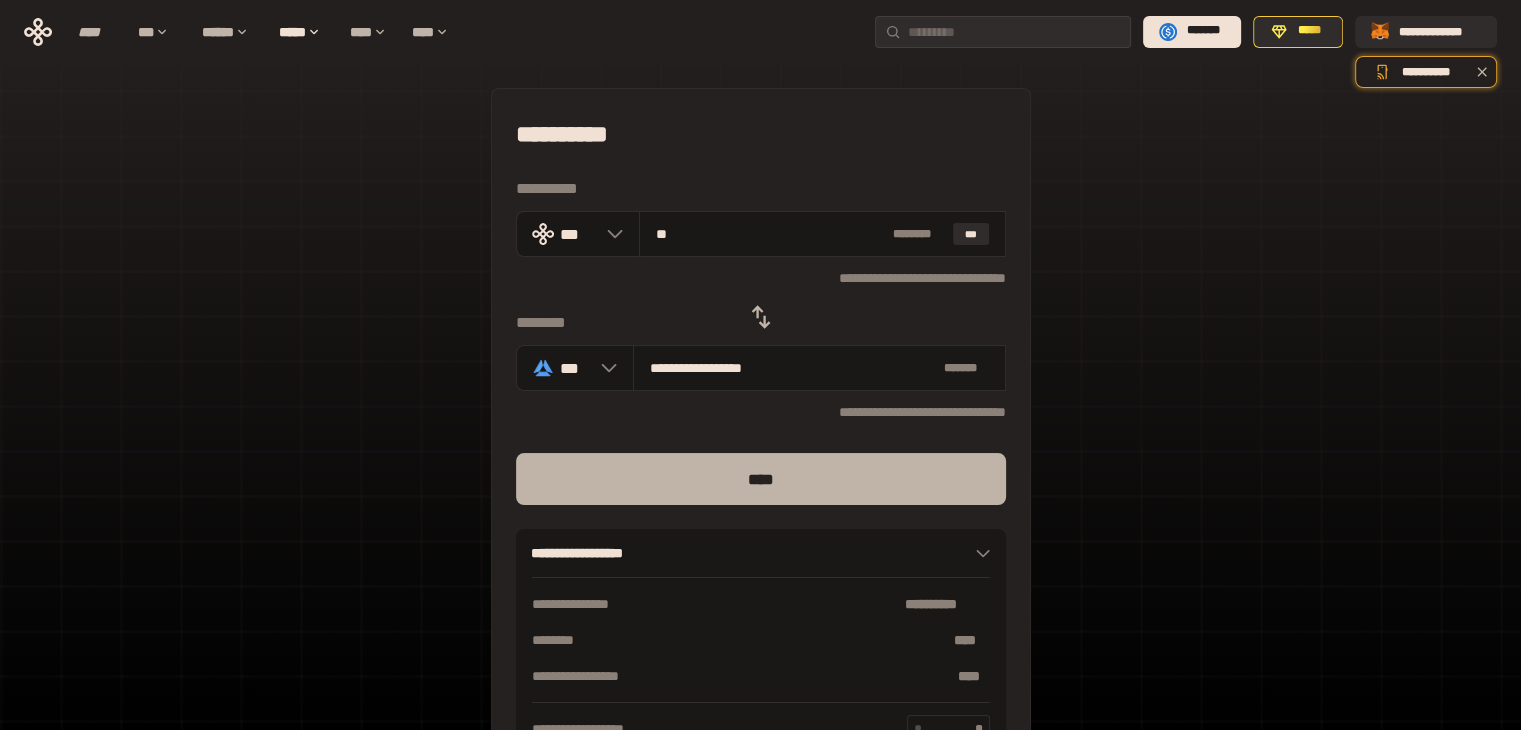 type on "**" 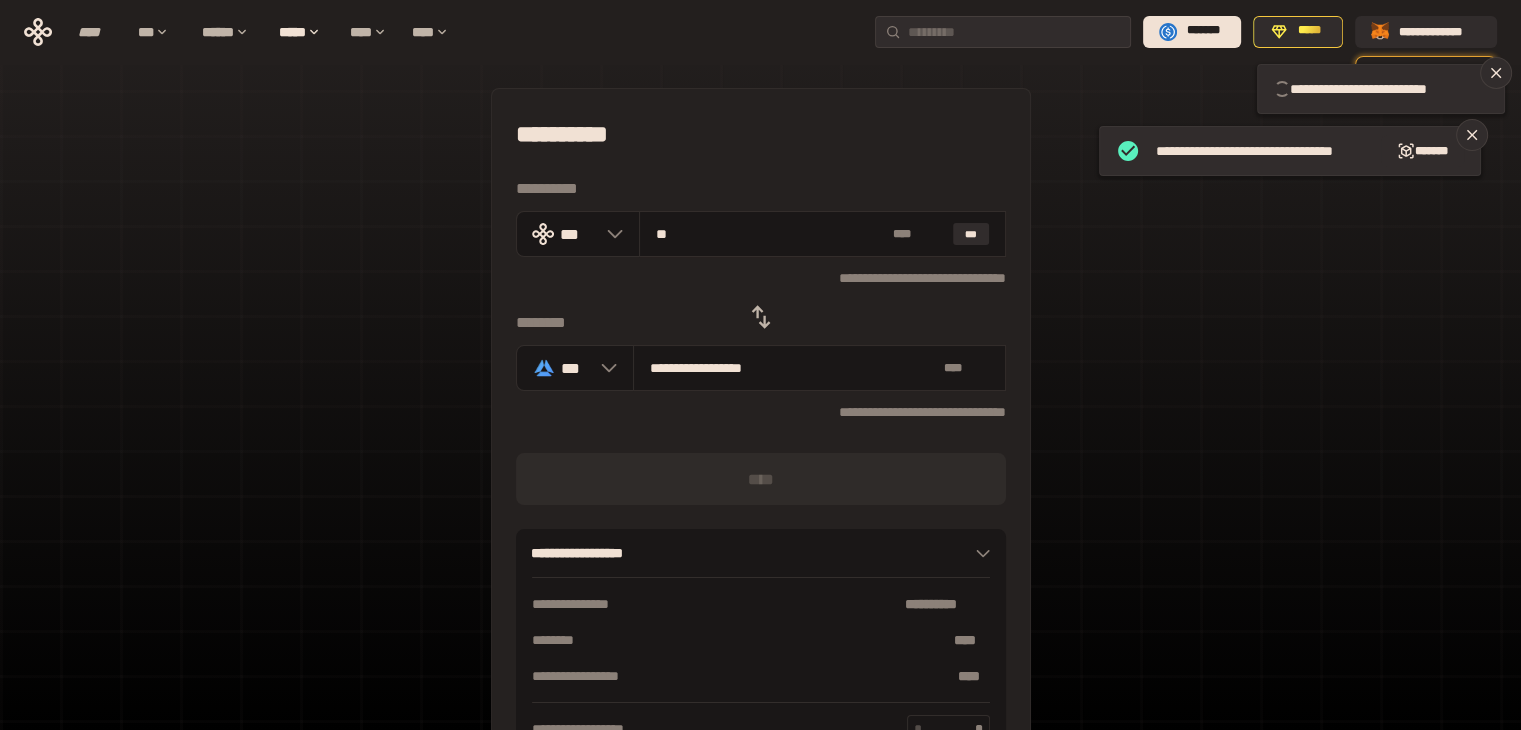 type 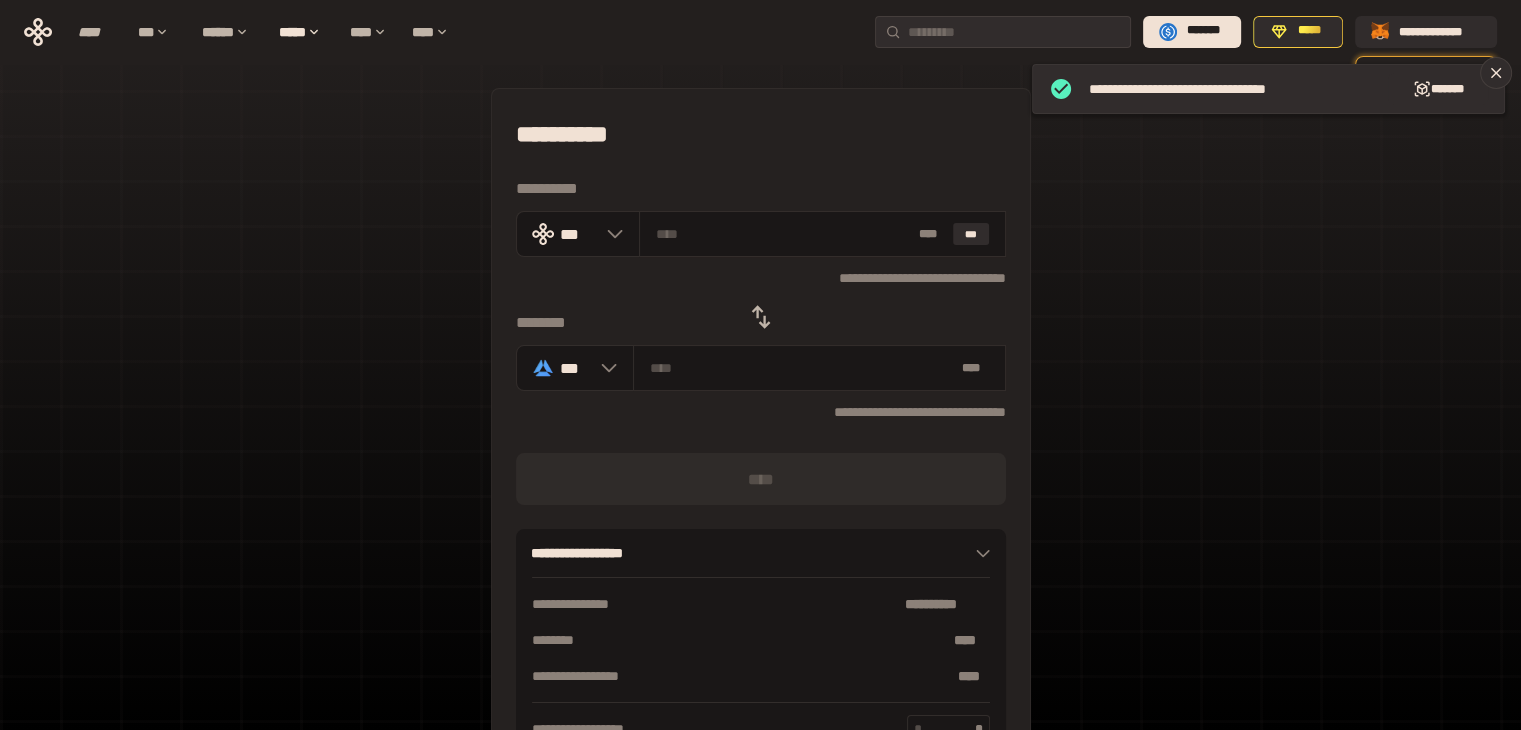 click 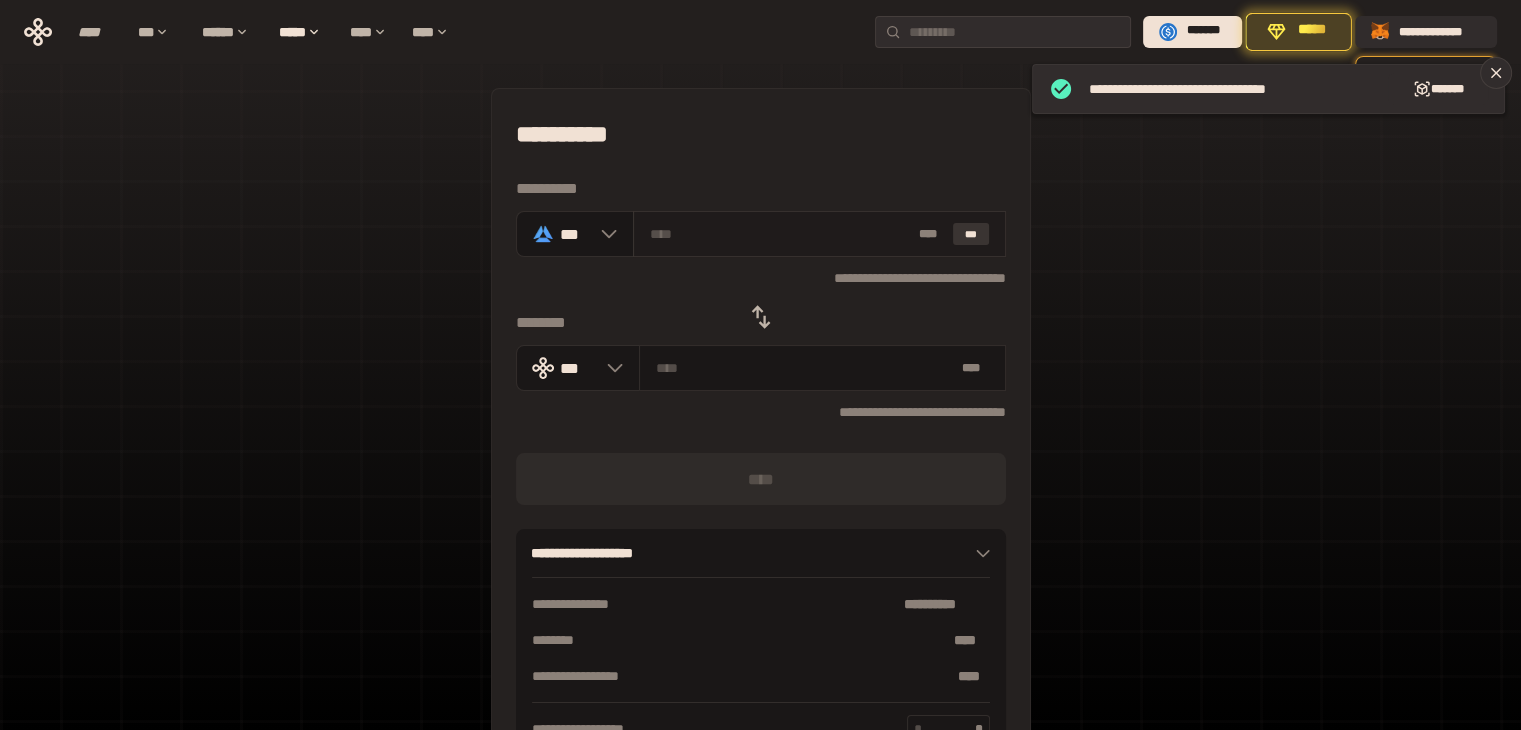 click on "***" at bounding box center (971, 234) 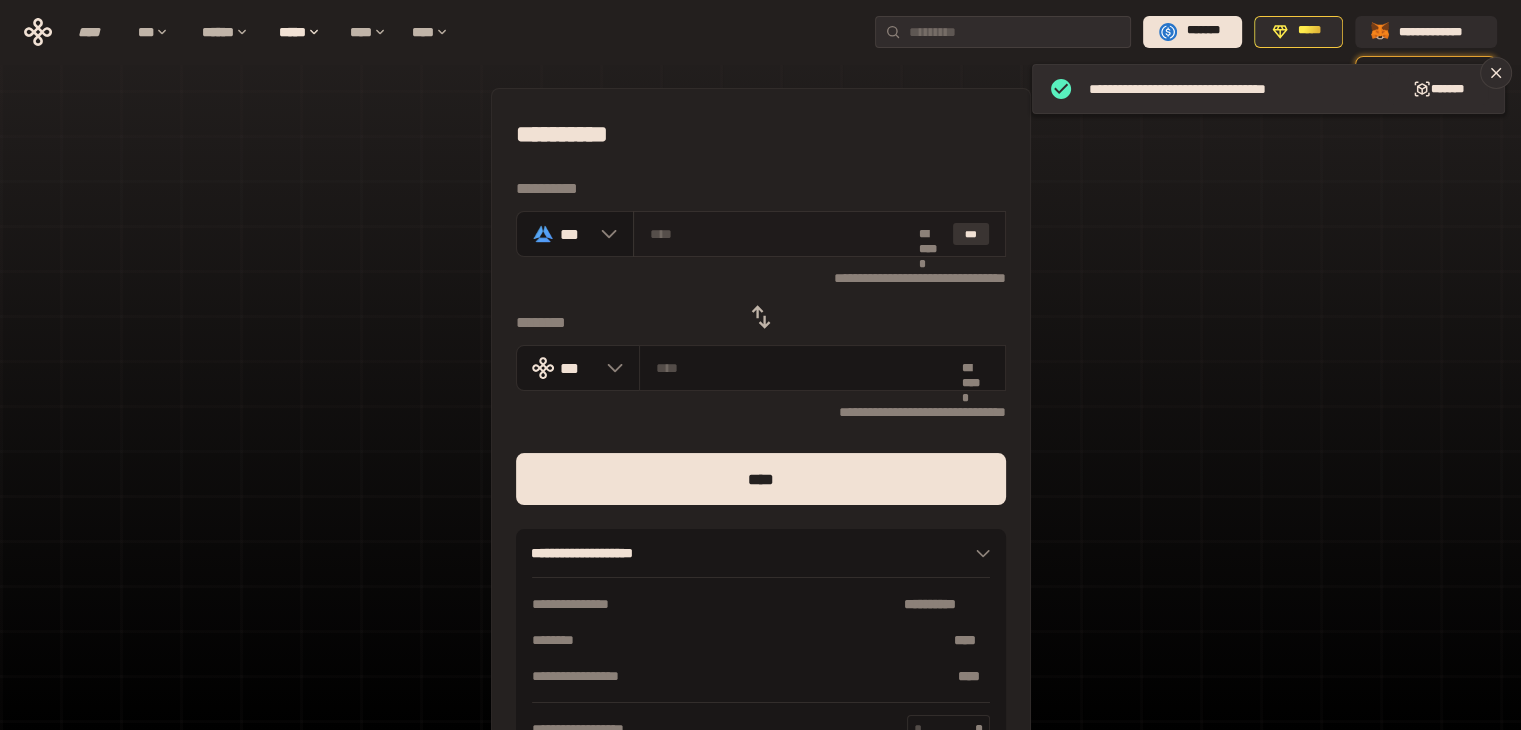 type on "**********" 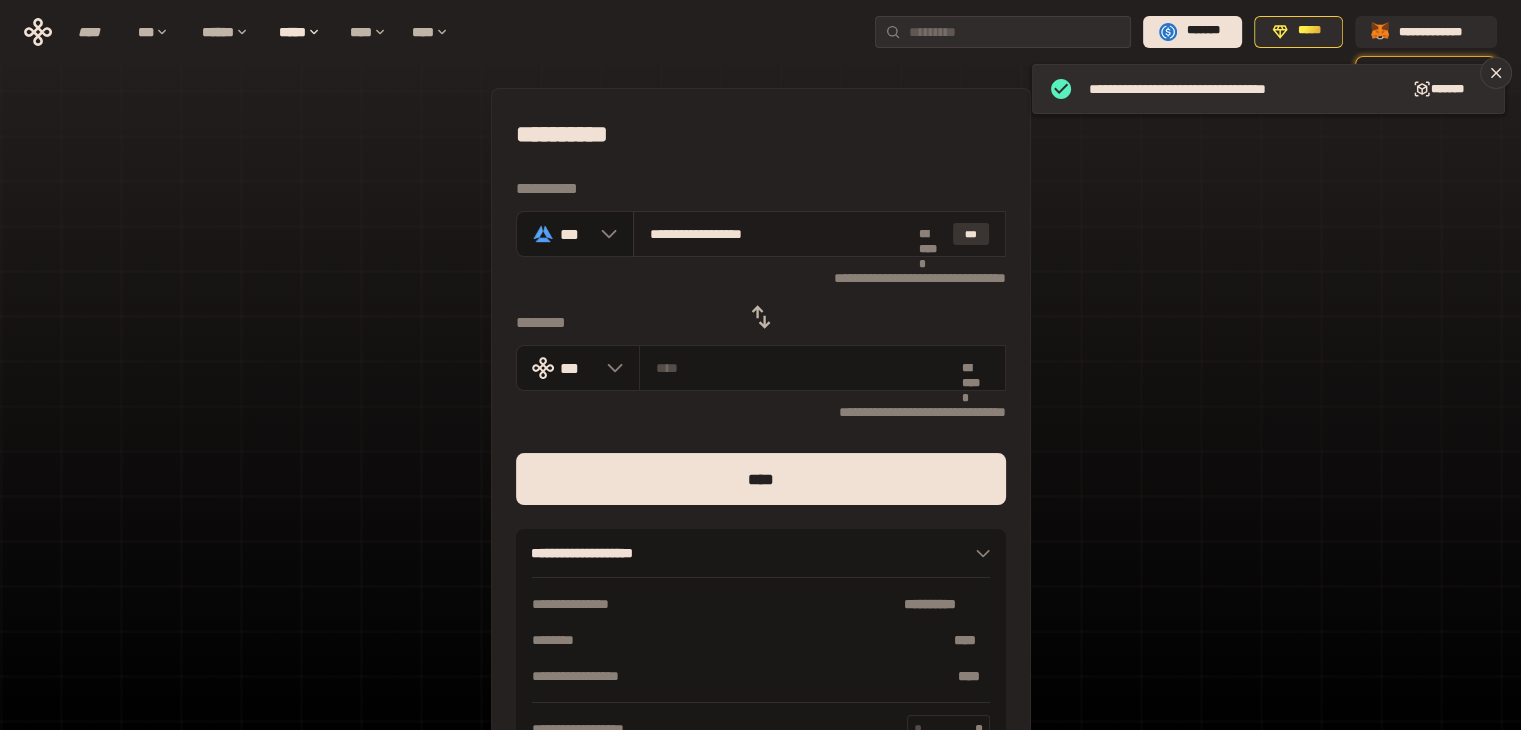 type on "**********" 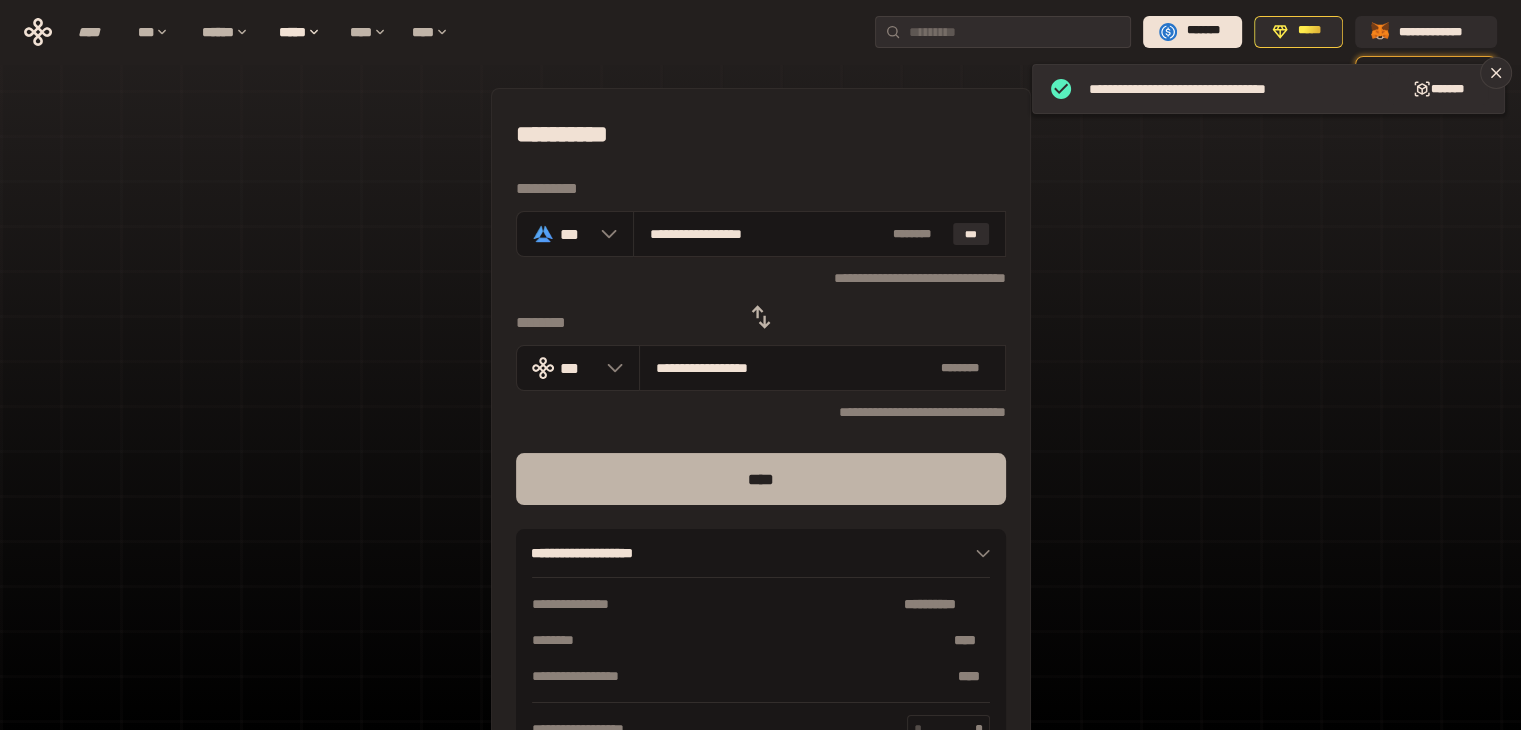 click on "****" at bounding box center [761, 479] 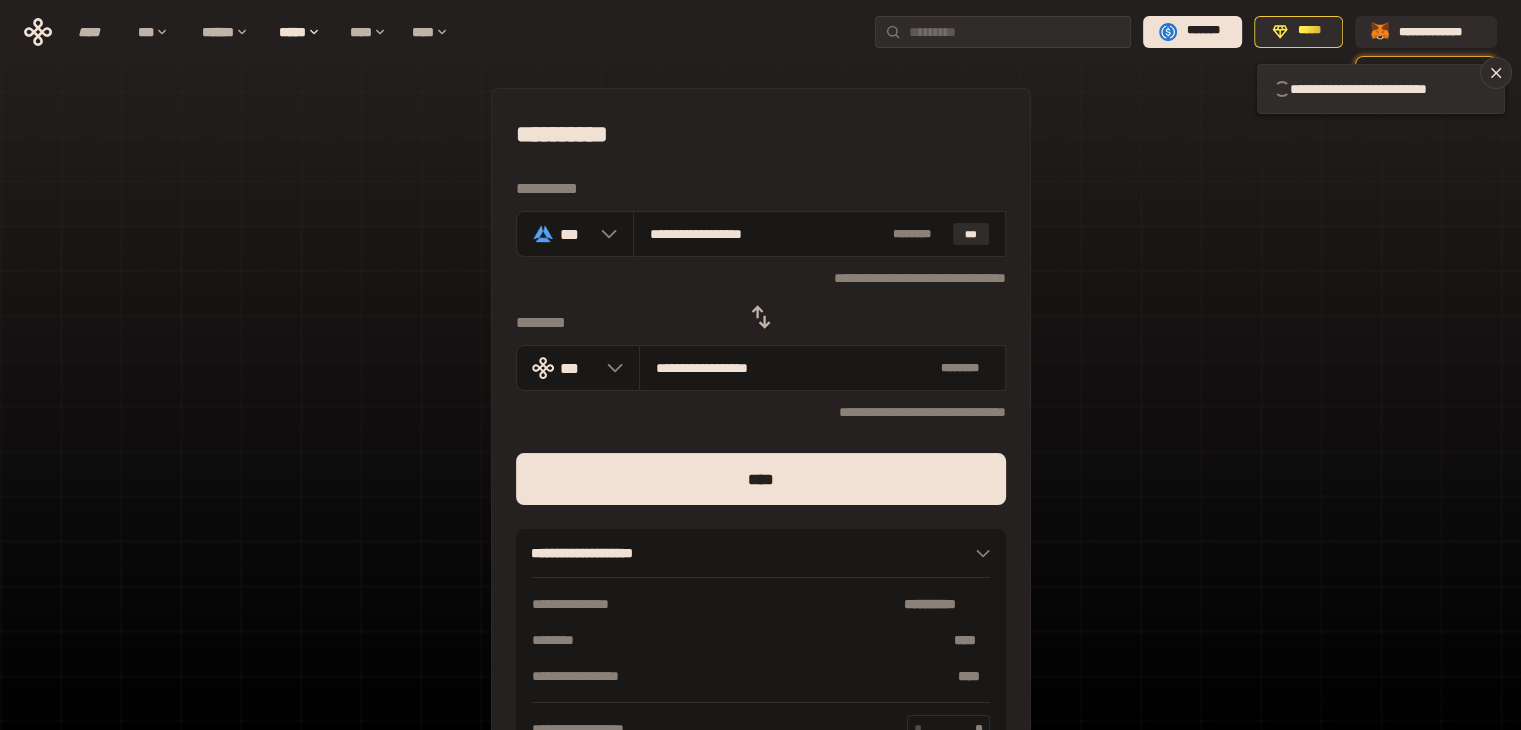 type 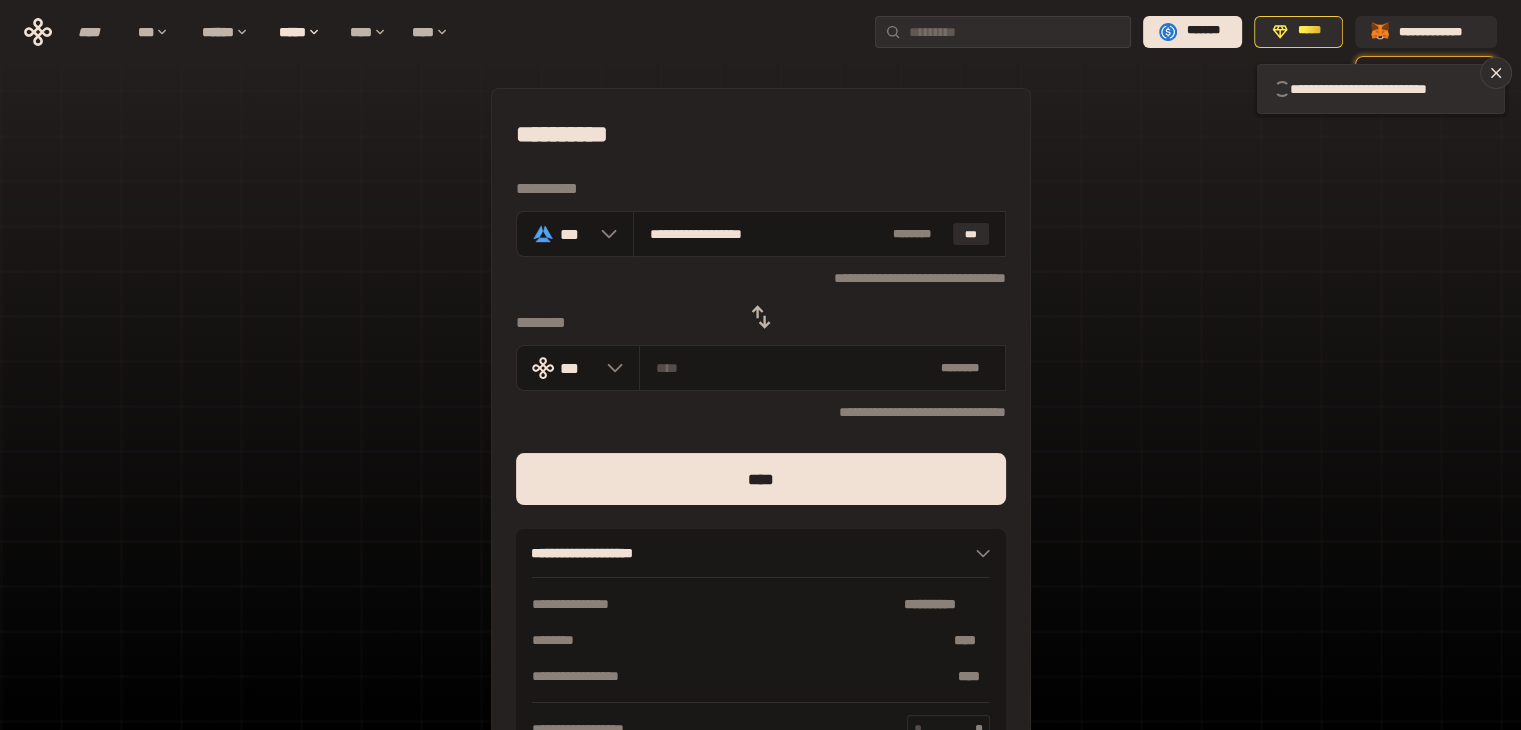 type 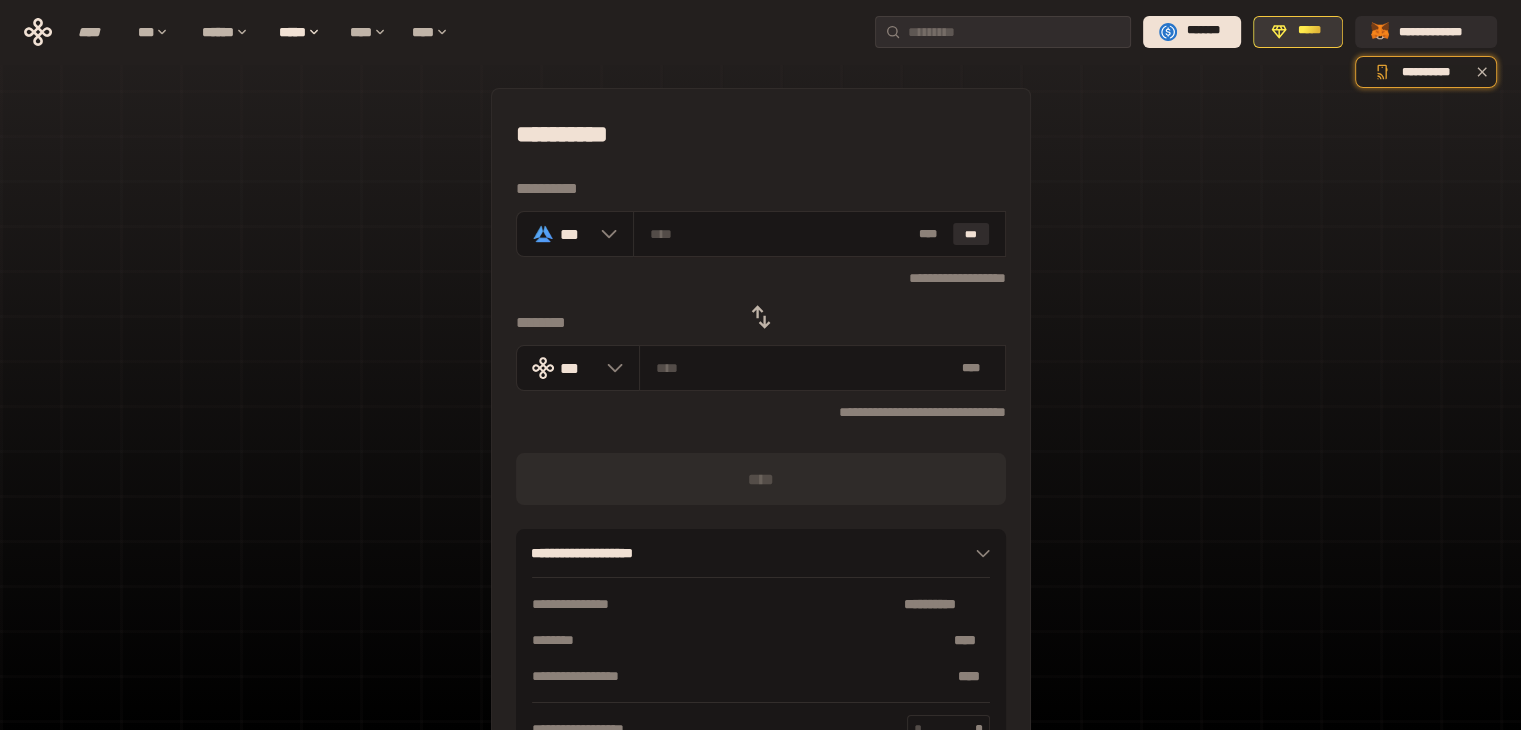 click on "*****" at bounding box center (1309, 31) 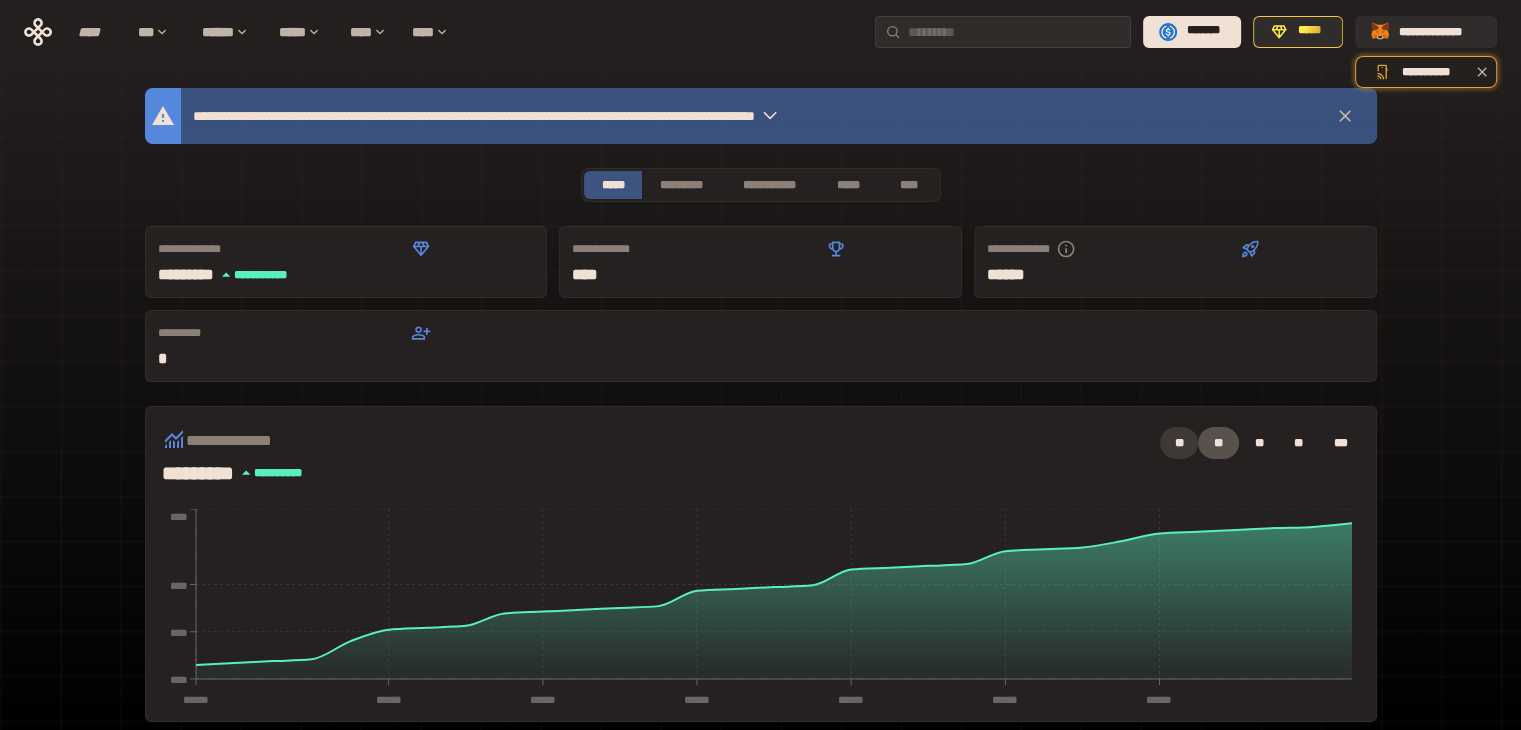 click on "**" at bounding box center [1179, 443] 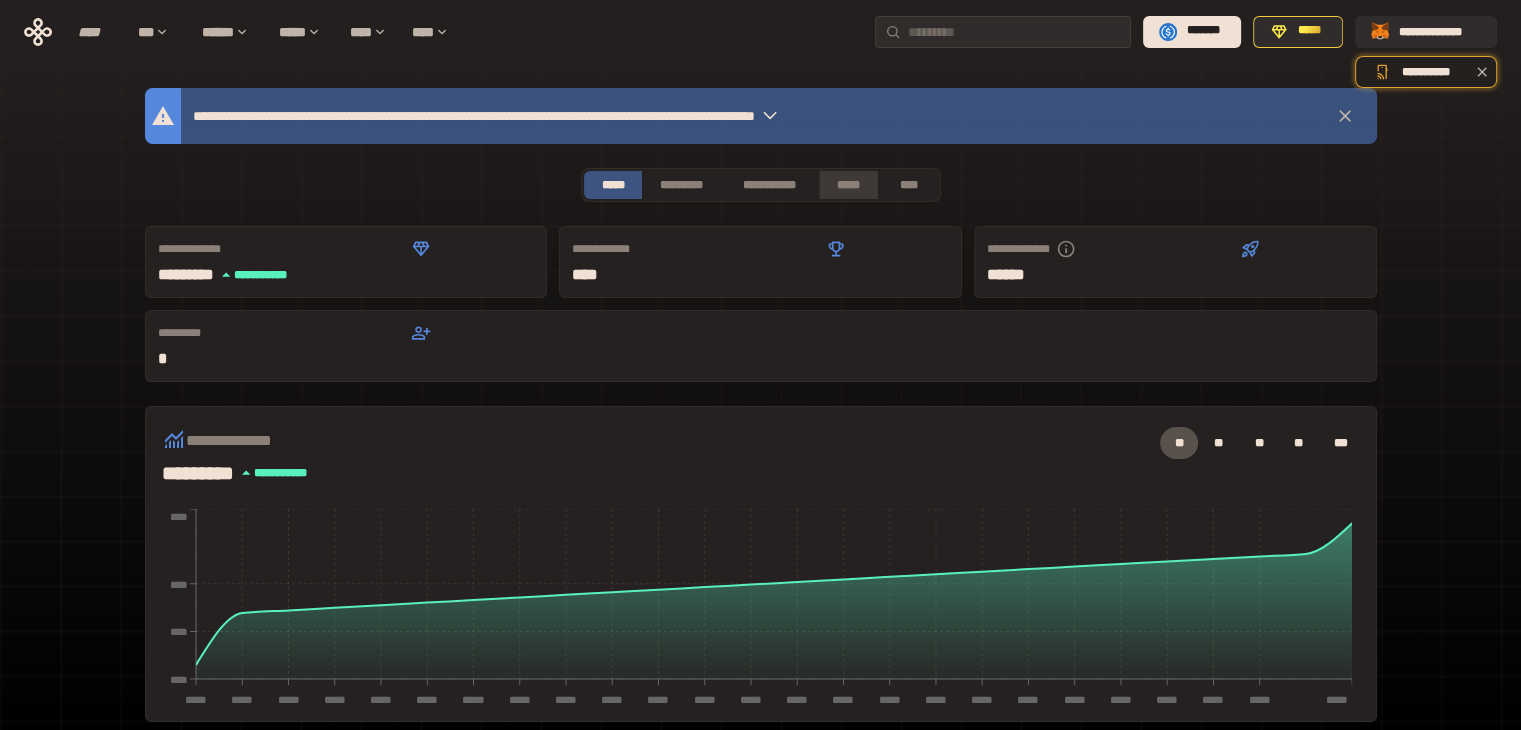 click on "*****" at bounding box center [849, 185] 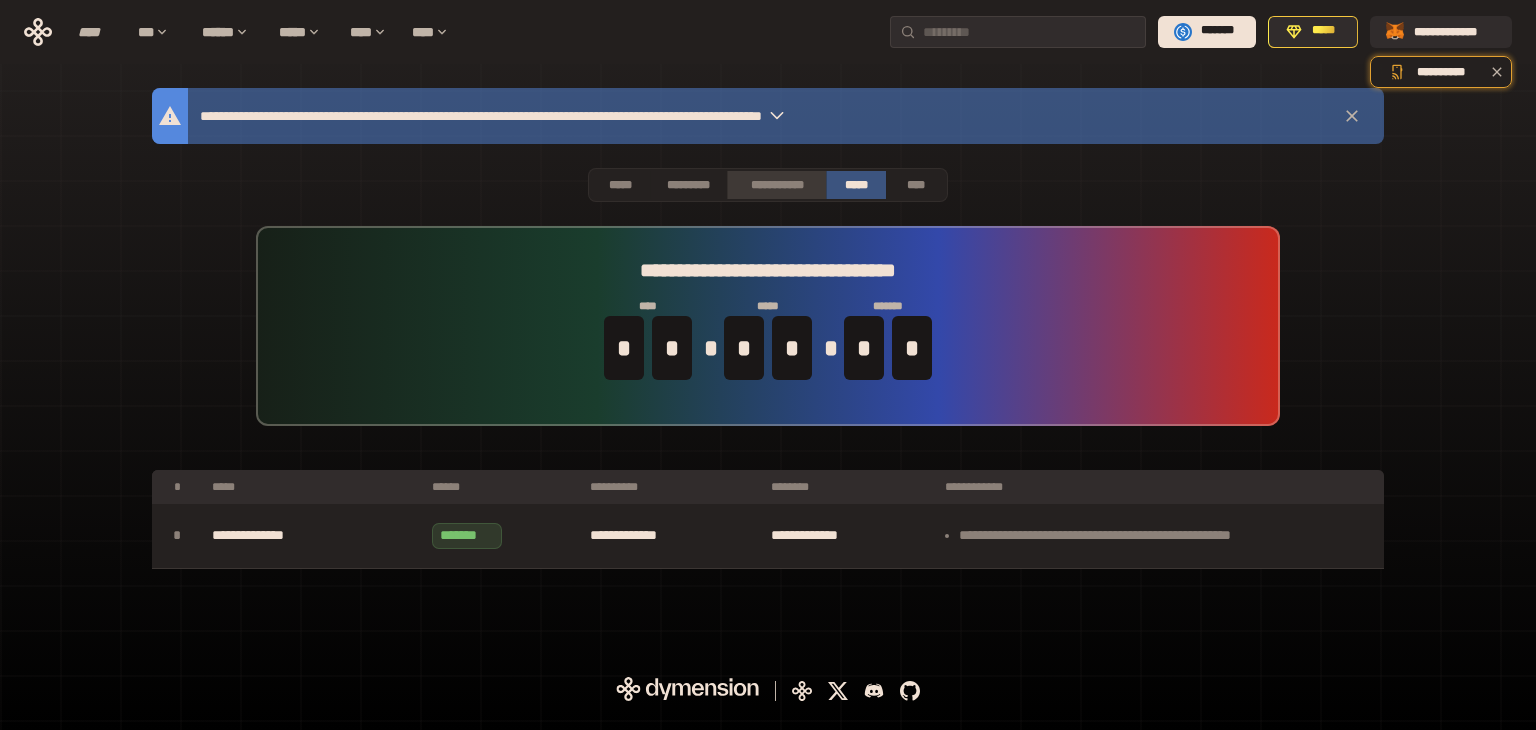 click on "**********" at bounding box center (776, 185) 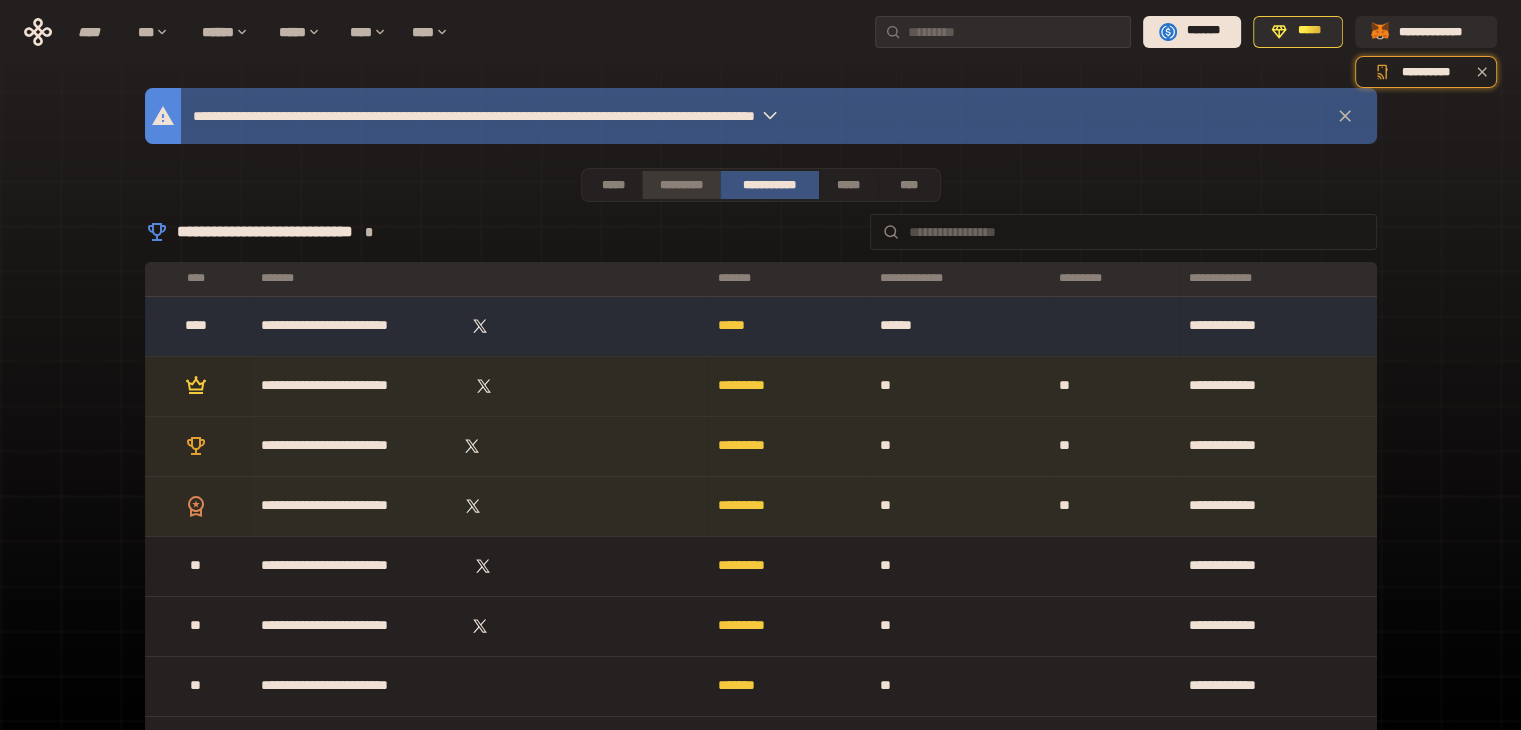 click on "*********" at bounding box center [680, 185] 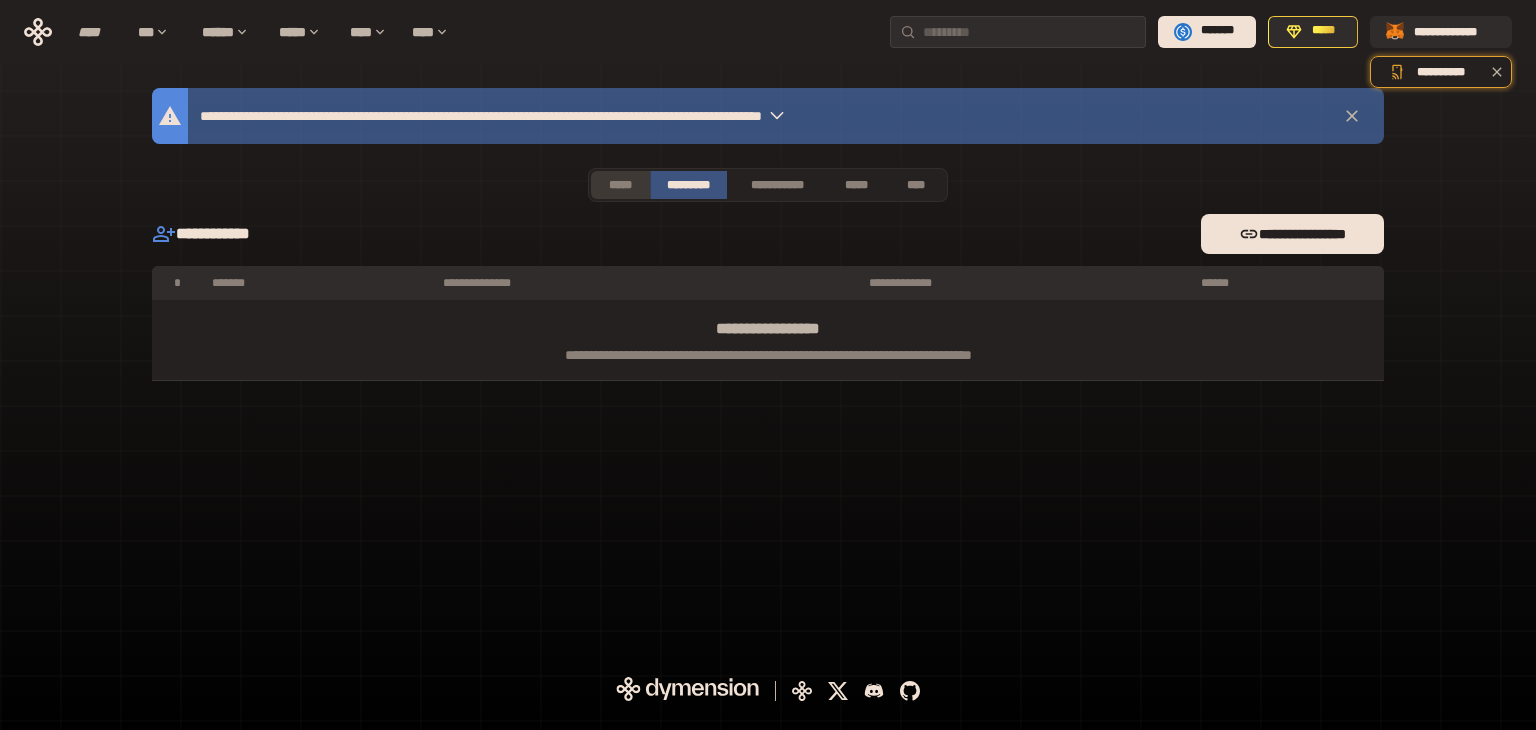 click on "*****" at bounding box center (620, 185) 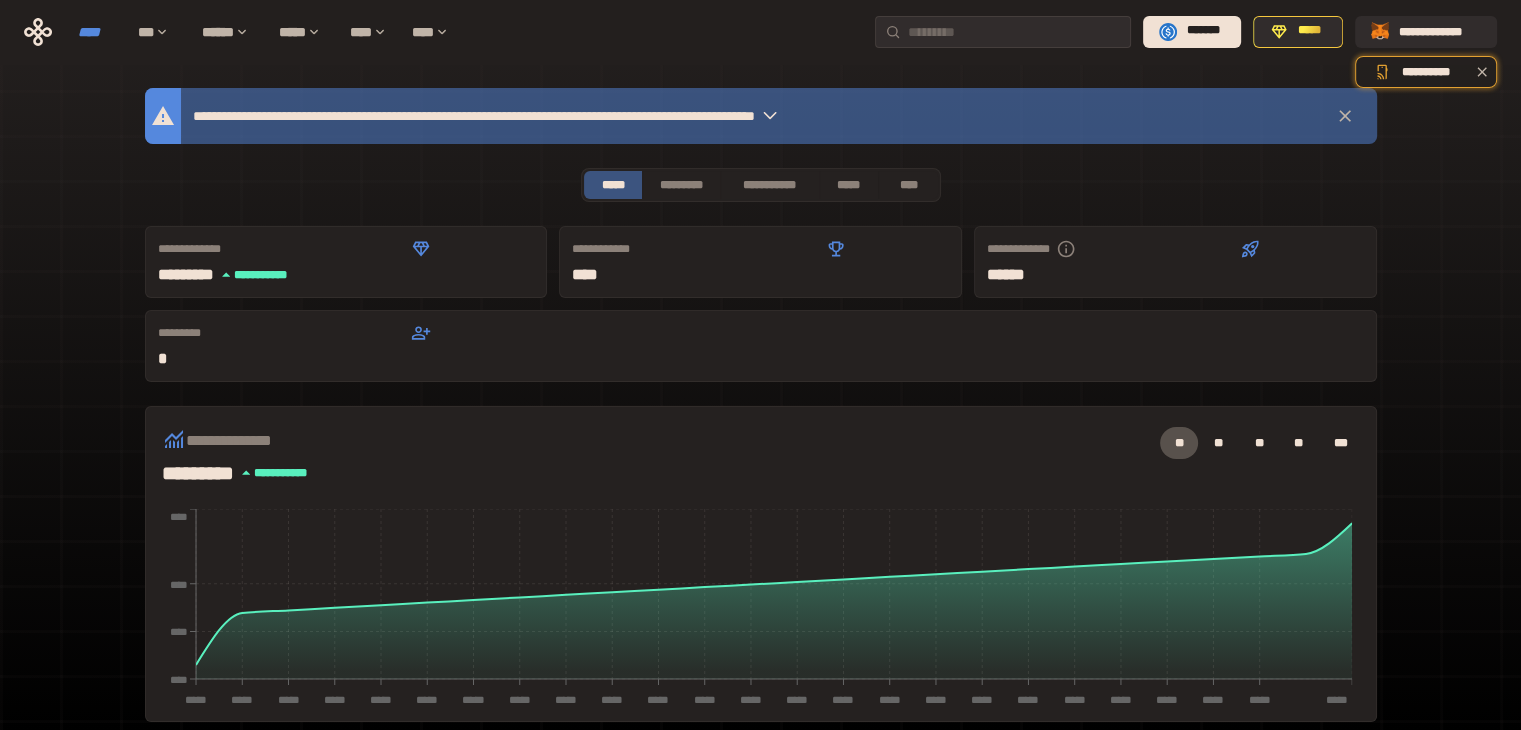 click on "****" at bounding box center (98, 32) 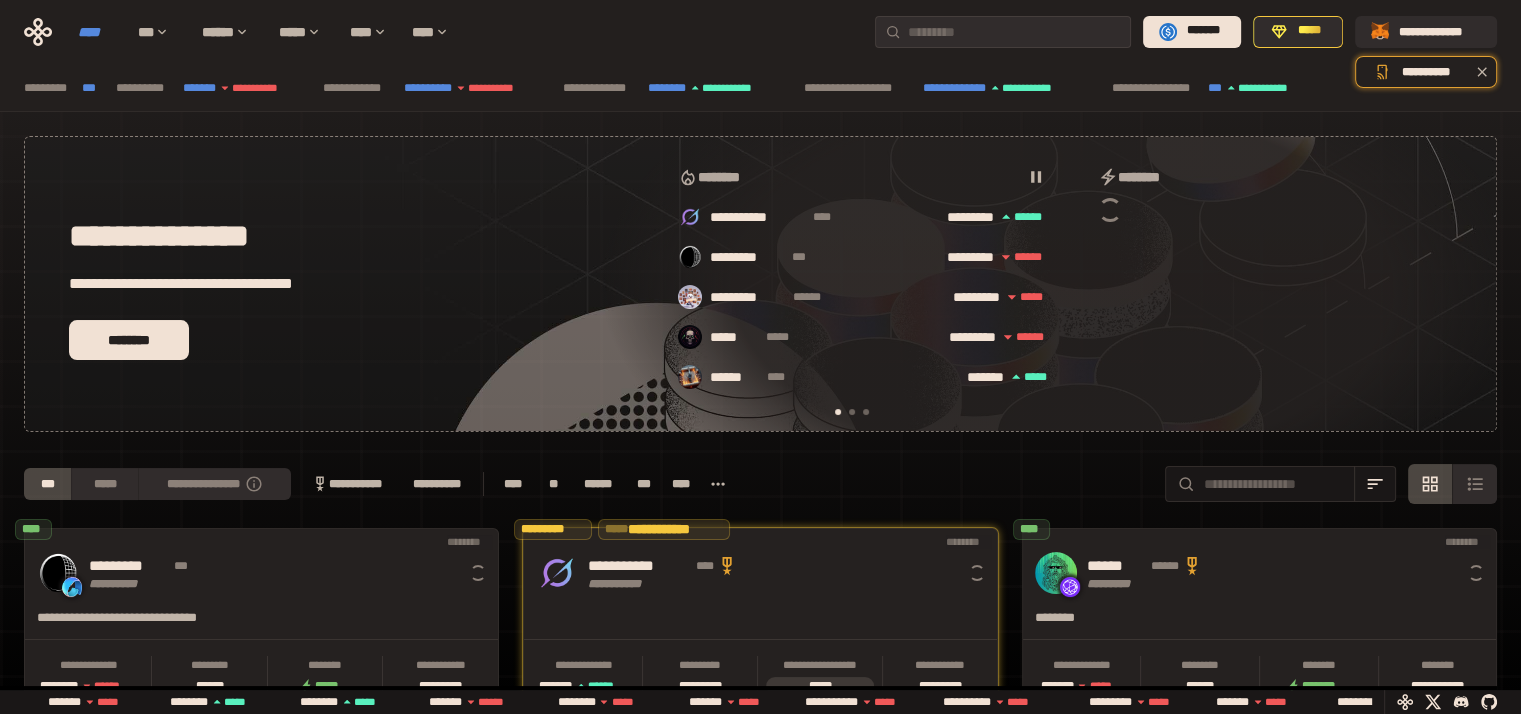 scroll, scrollTop: 0, scrollLeft: 16, axis: horizontal 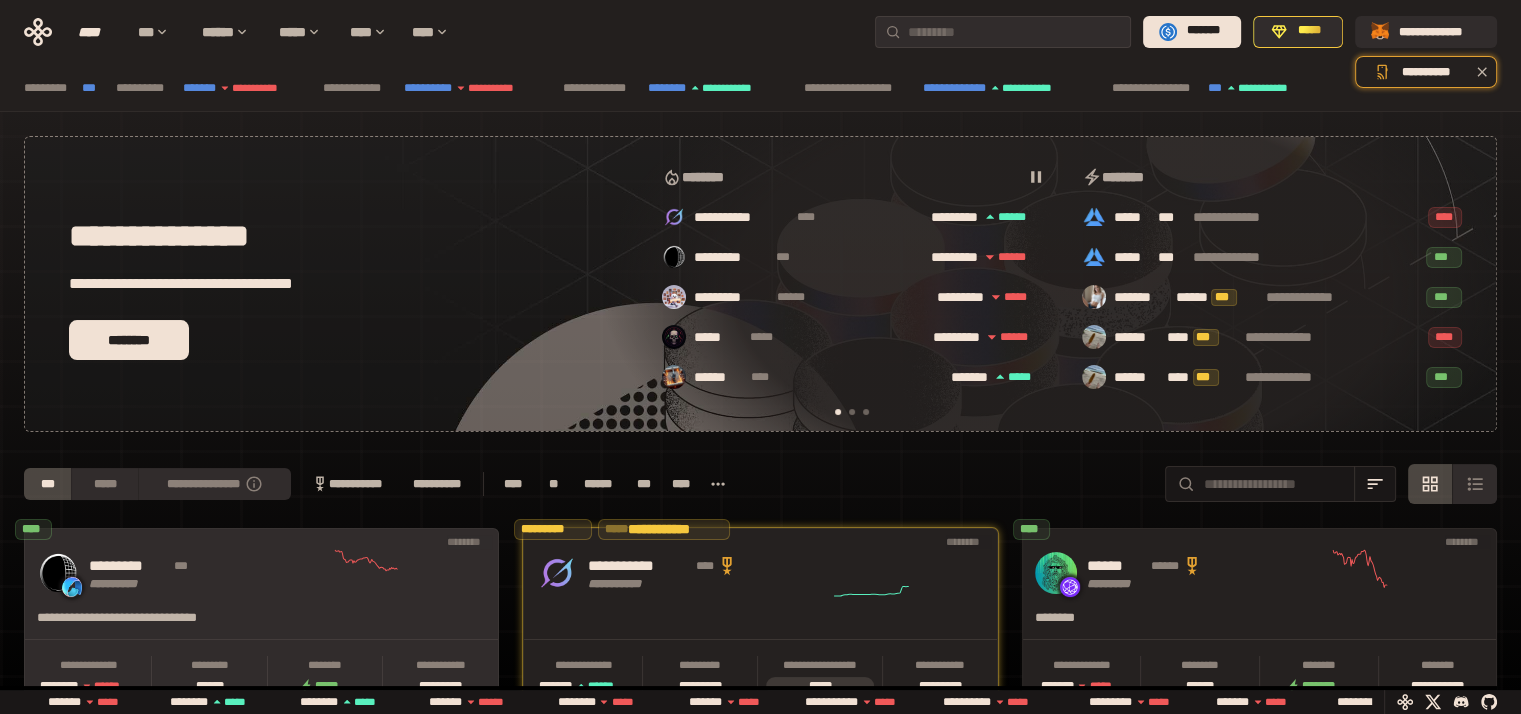click on "**********" at bounding box center (261, 573) 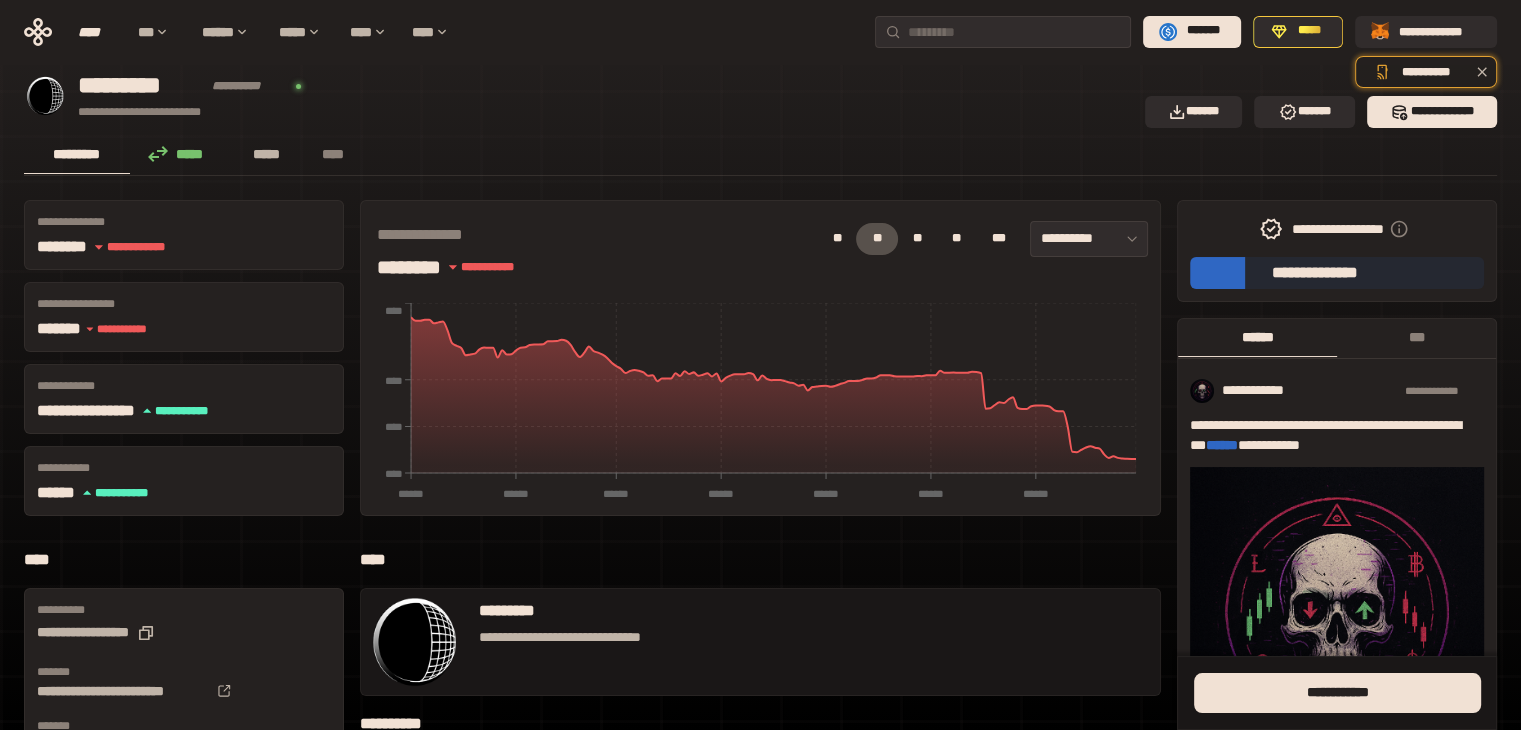 click on "*****" at bounding box center [267, 154] 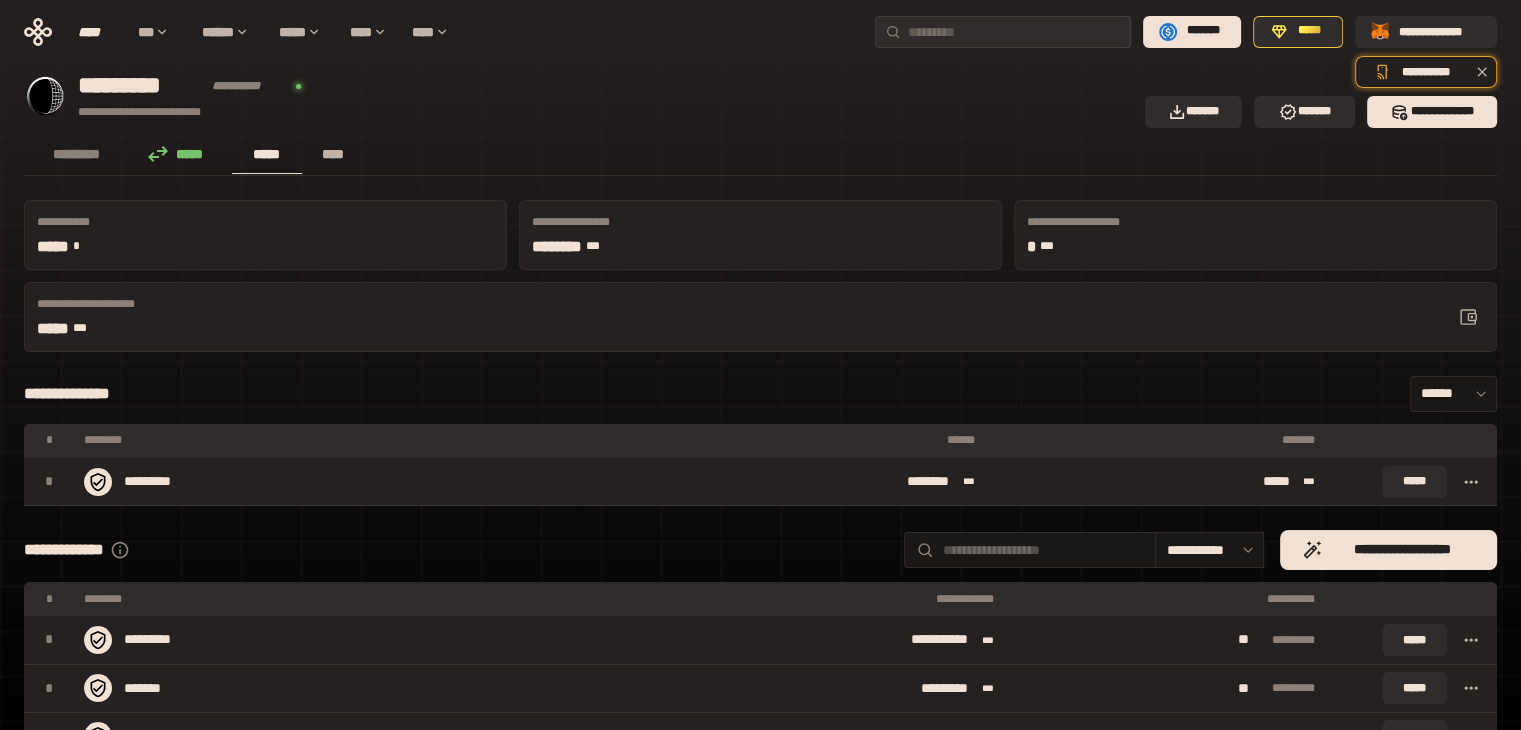 click on "****" at bounding box center [333, 154] 